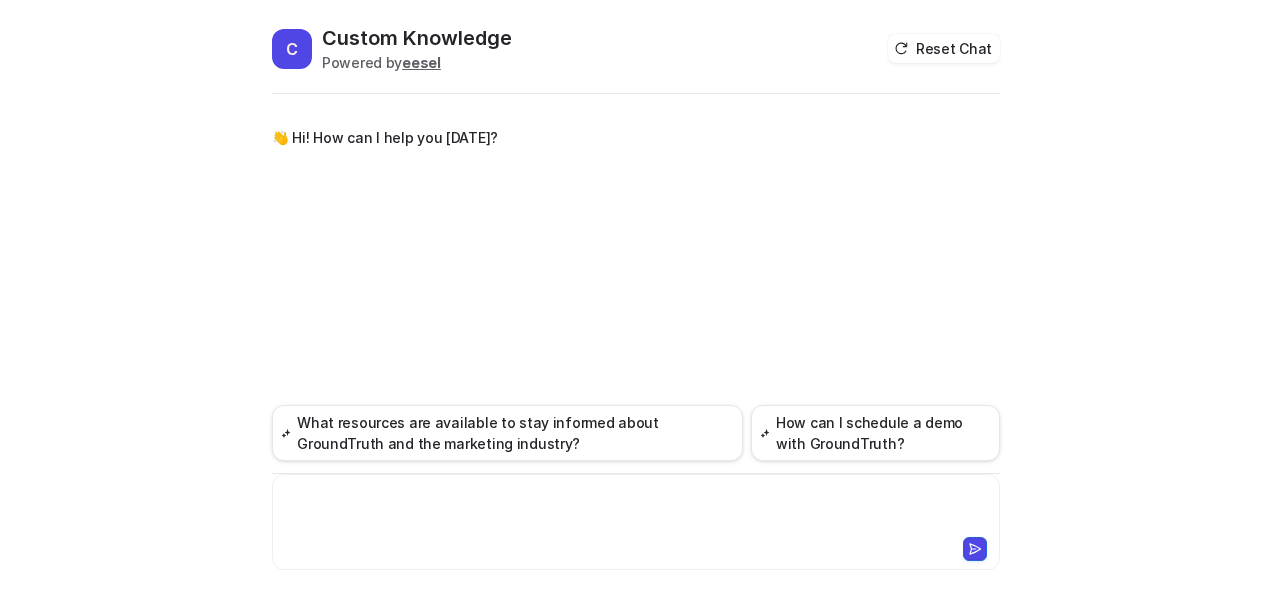 scroll, scrollTop: 0, scrollLeft: 0, axis: both 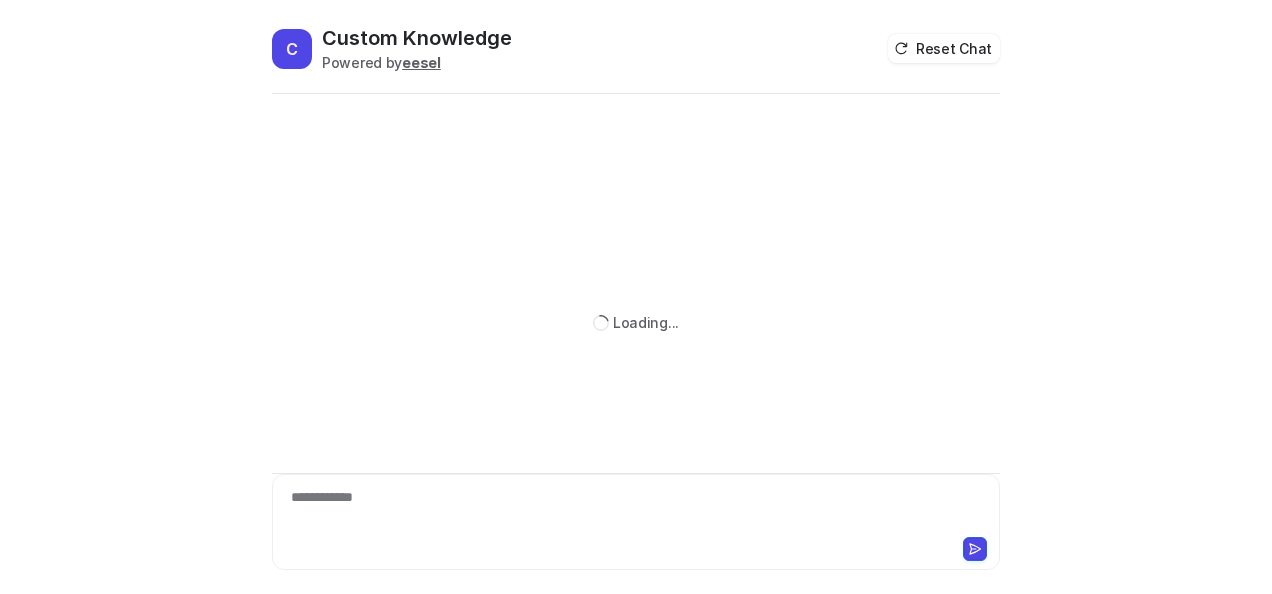 click on "**********" at bounding box center [636, 510] 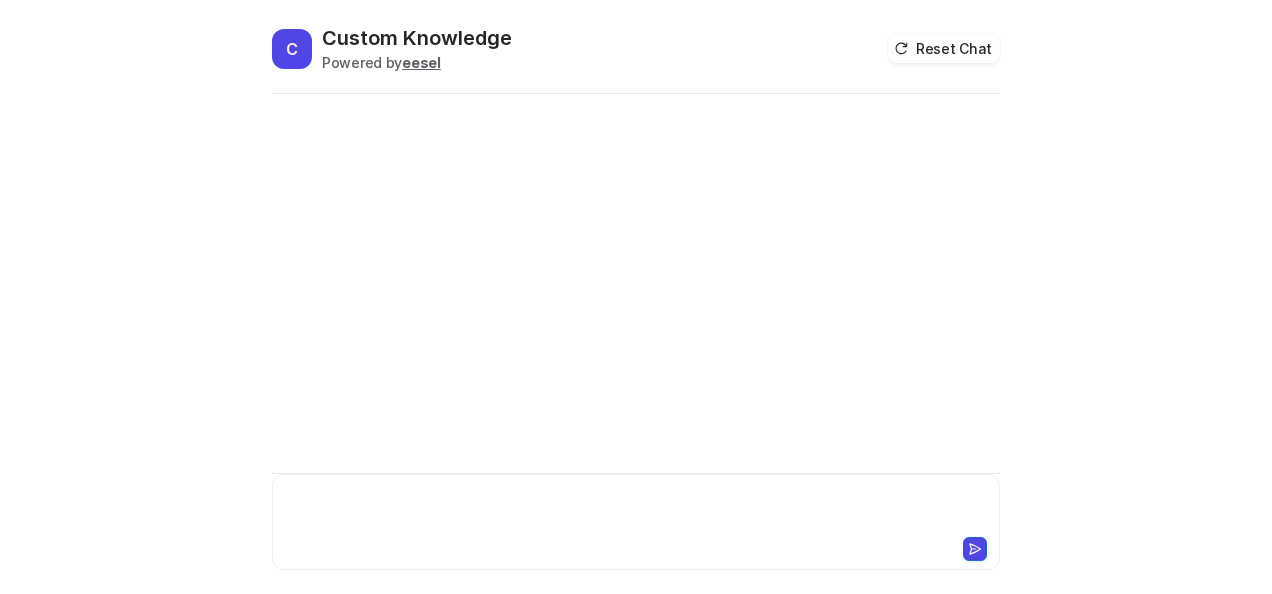 paste 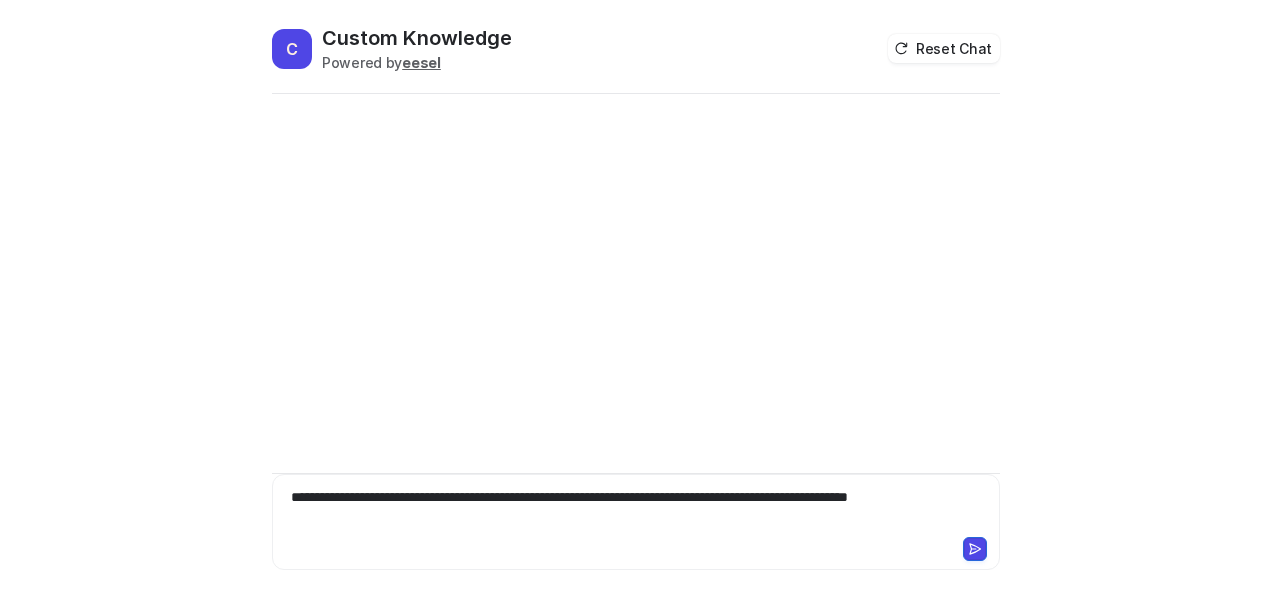 click at bounding box center (975, 549) 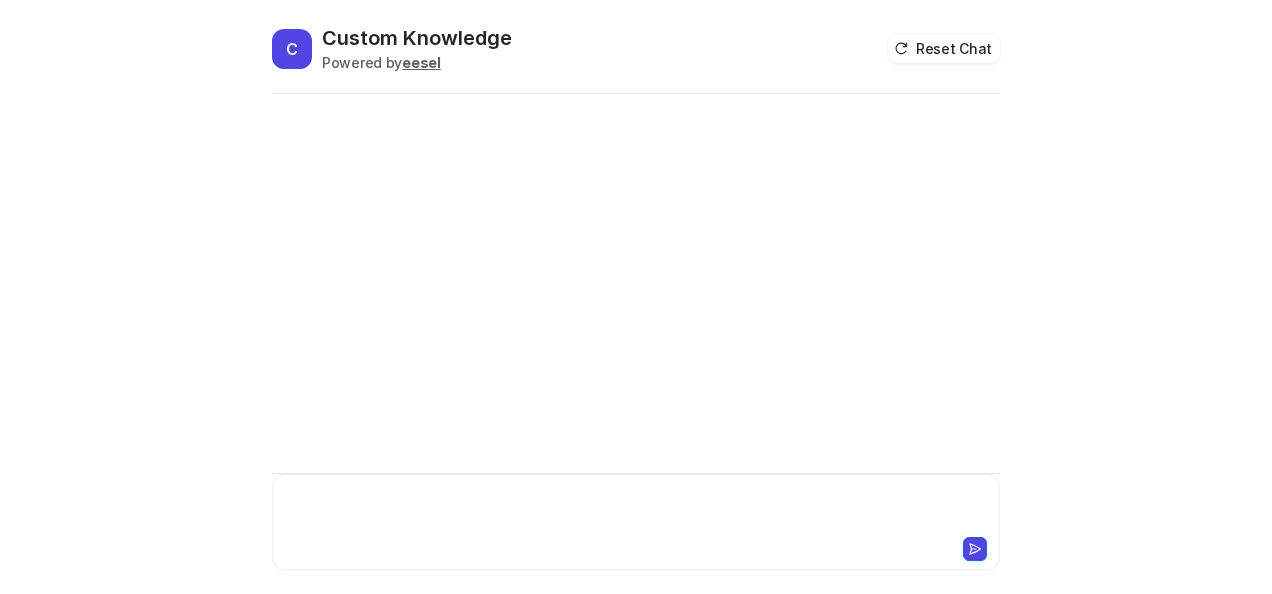 click at bounding box center (636, 510) 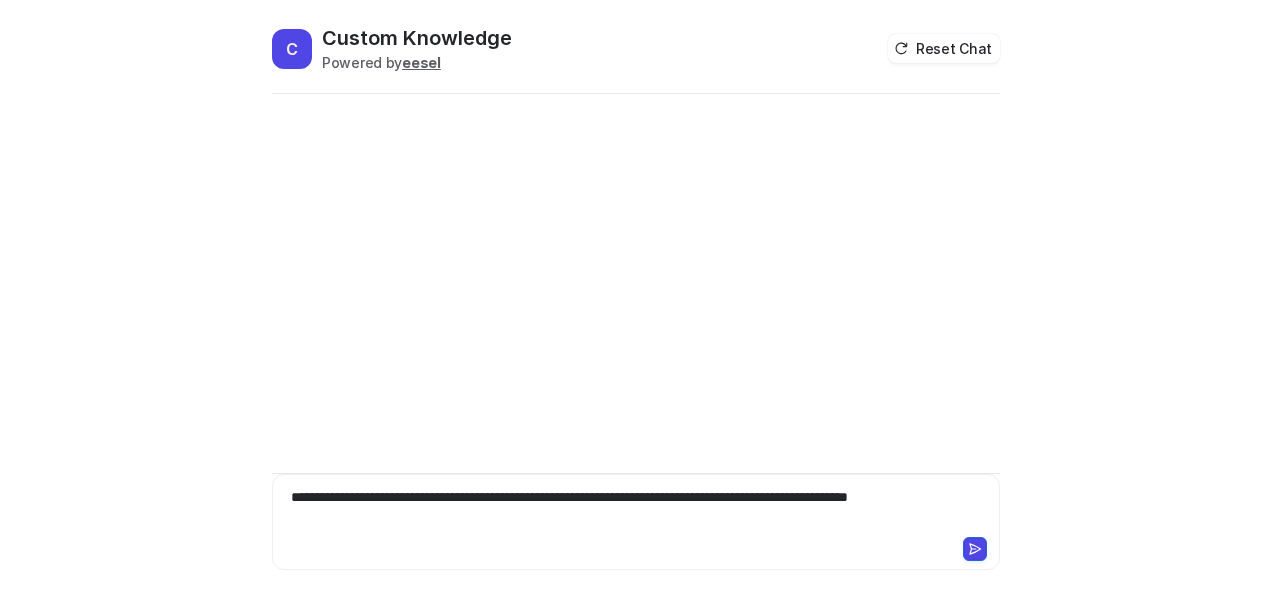 click 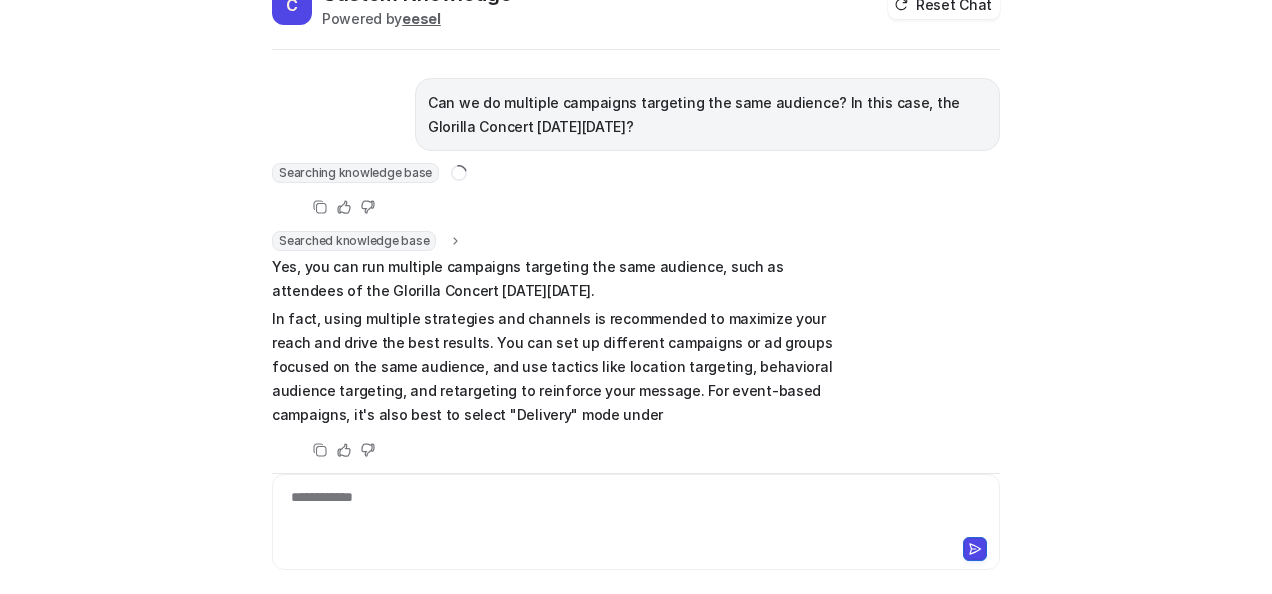 scroll, scrollTop: 74, scrollLeft: 0, axis: vertical 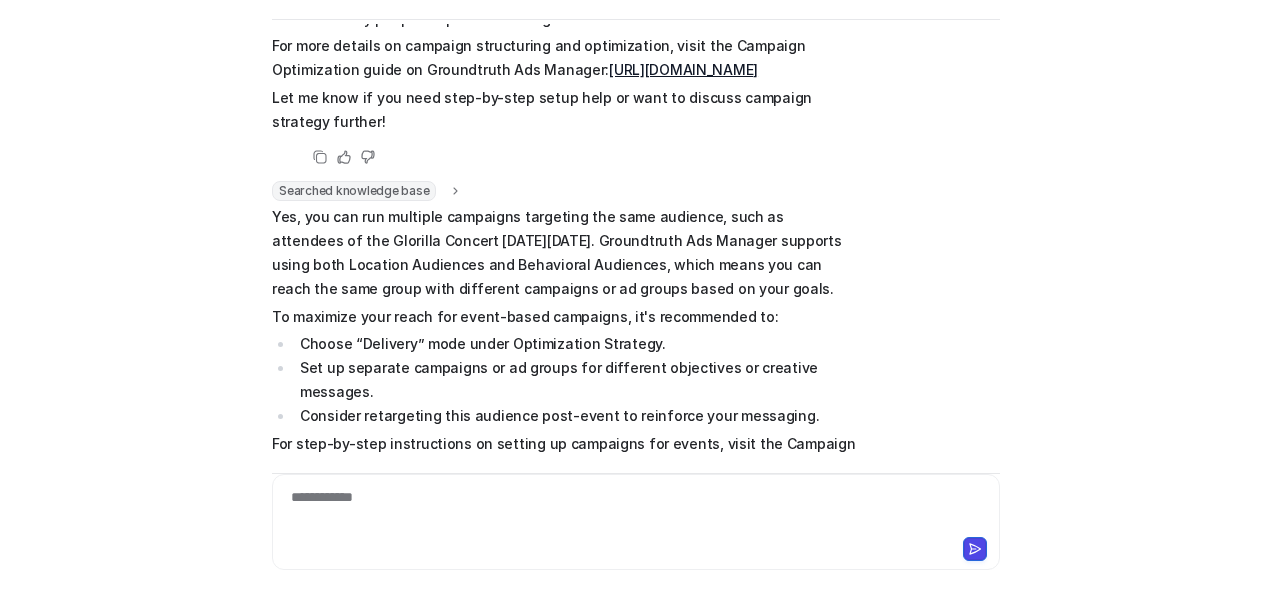 click on "Searched knowledge base search_queries :  "multiple campaigns targeting same audience,campaign overlap audience,targeting same audience different campaigns,event targeting Glorilla Concert [DATE]" Yes, you can run multiple campaigns targeting the same audience, such as attendees of the Glorilla Concert [DATE][DATE]. Groundtruth Ads Manager supports using both Location Audiences and Behavioral Audiences, which means you can reach the same group with different campaigns or ad groups based on your goals.
To maximize your reach for event-based campaigns, it's recommended to:
Choose “Delivery” mode under Optimization Strategy.
Set up separate campaigns or ad groups for different objectives or creative messages.
Consider retargeting this audience post-event to reinforce your messaging.
For step-by-step instructions on setting up campaigns for events, visit the Campaign Optimization guide:  [URL][DOMAIN_NAME] ." at bounding box center (564, 346) 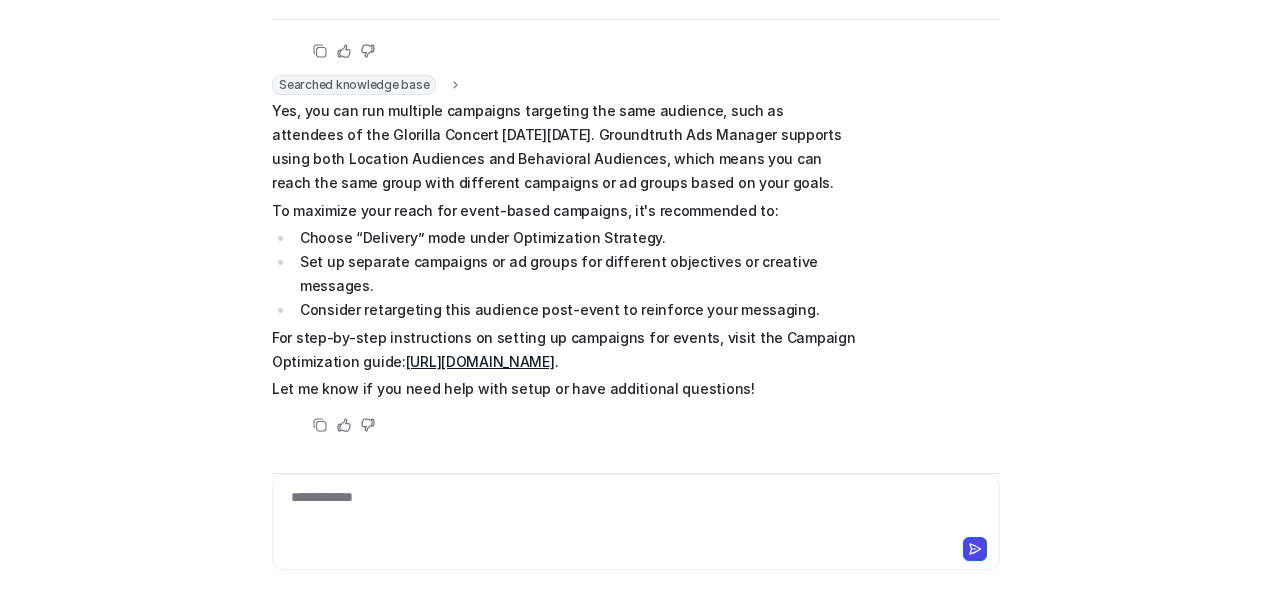 scroll, scrollTop: 3126, scrollLeft: 0, axis: vertical 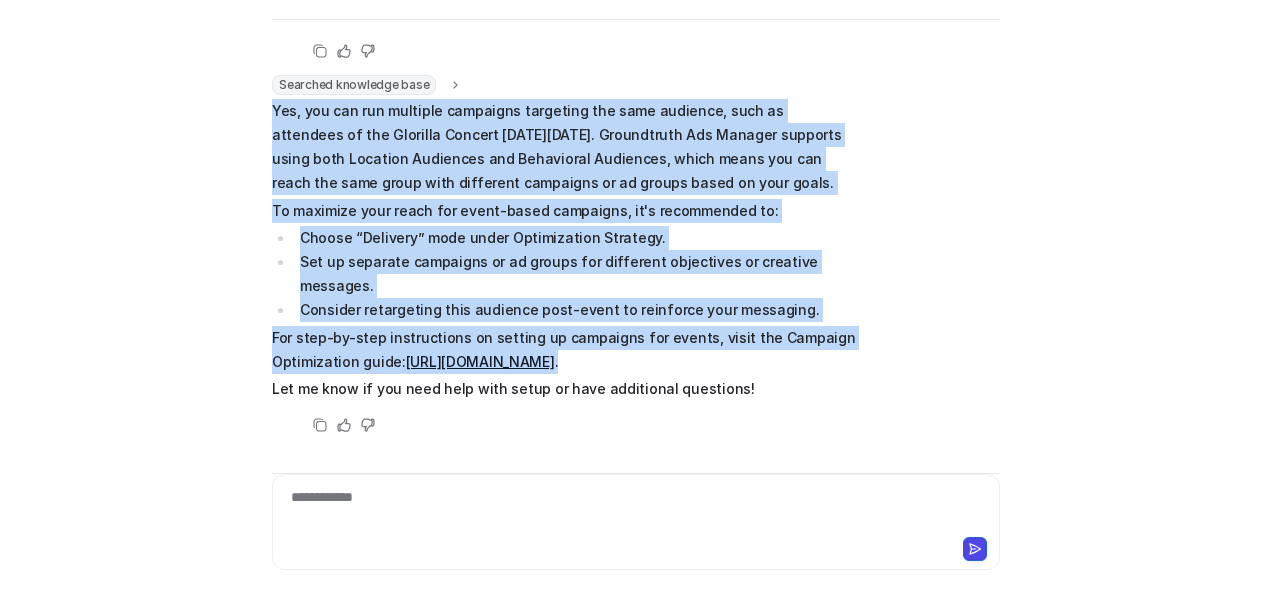 drag, startPoint x: 267, startPoint y: 107, endPoint x: 422, endPoint y: 362, distance: 298.41248 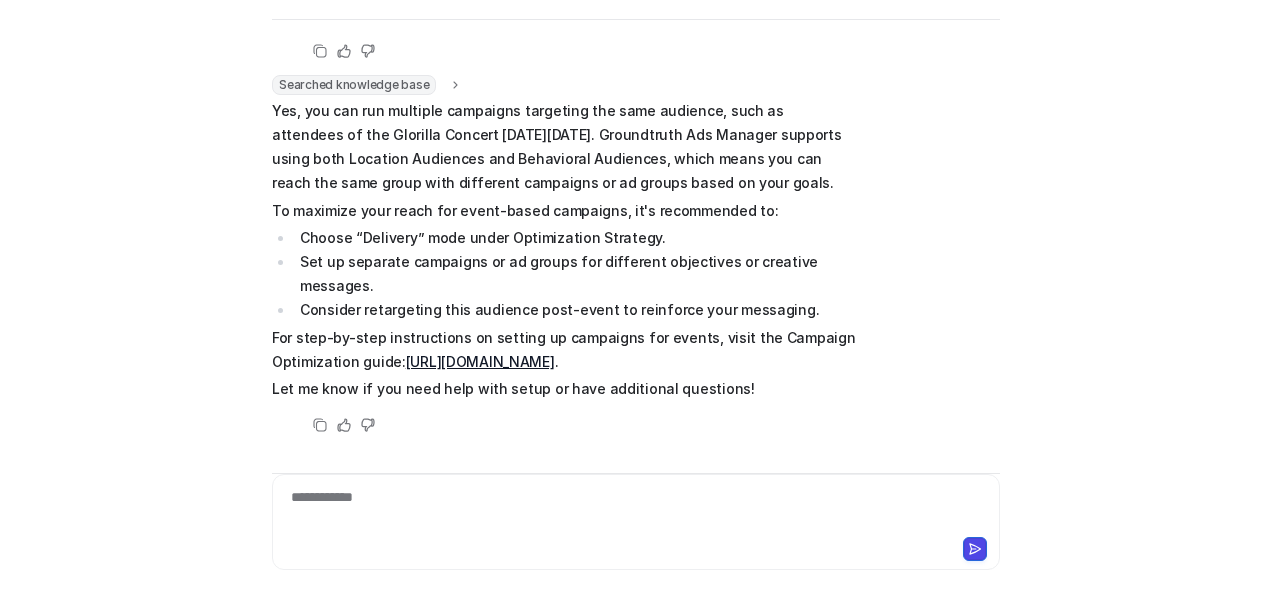click on "Searched knowledge base search_queries :  "multiple campaigns targeting same audience,campaign overlap audience,targeting same audience different campaigns,event targeting Glorilla Concert [DATE]" Yes, you can run multiple campaigns targeting the same audience, such as attendees of the Glorilla Concert [DATE][DATE]. Groundtruth Ads Manager supports using both Location Audiences and Behavioral Audiences, which means you can reach the same group with different campaigns or ad groups based on your goals.
To maximize your reach for event-based campaigns, it's recommended to:
Choose “Delivery” mode under Optimization Strategy.
Set up separate campaigns or ad groups for different objectives or creative messages.
Consider retargeting this audience post-event to reinforce your messaging.
For step-by-step instructions on setting up campaigns for events, visit the Campaign Optimization guide:  [URL][DOMAIN_NAME] .
Copy Helpful" at bounding box center [564, 256] 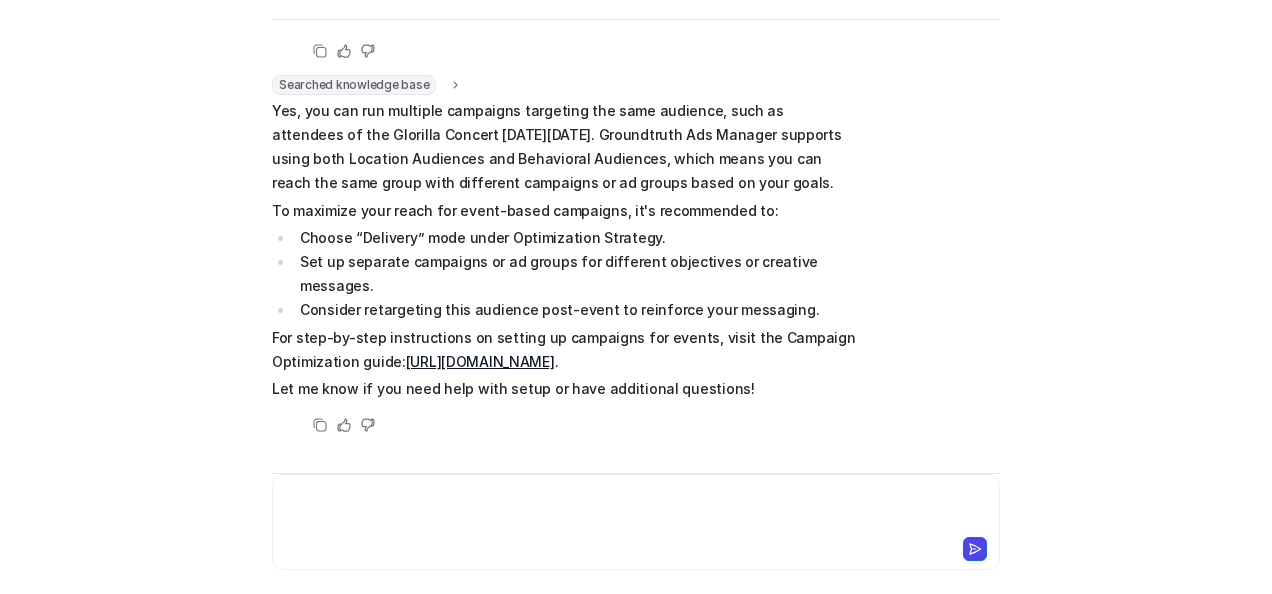 click at bounding box center (636, 510) 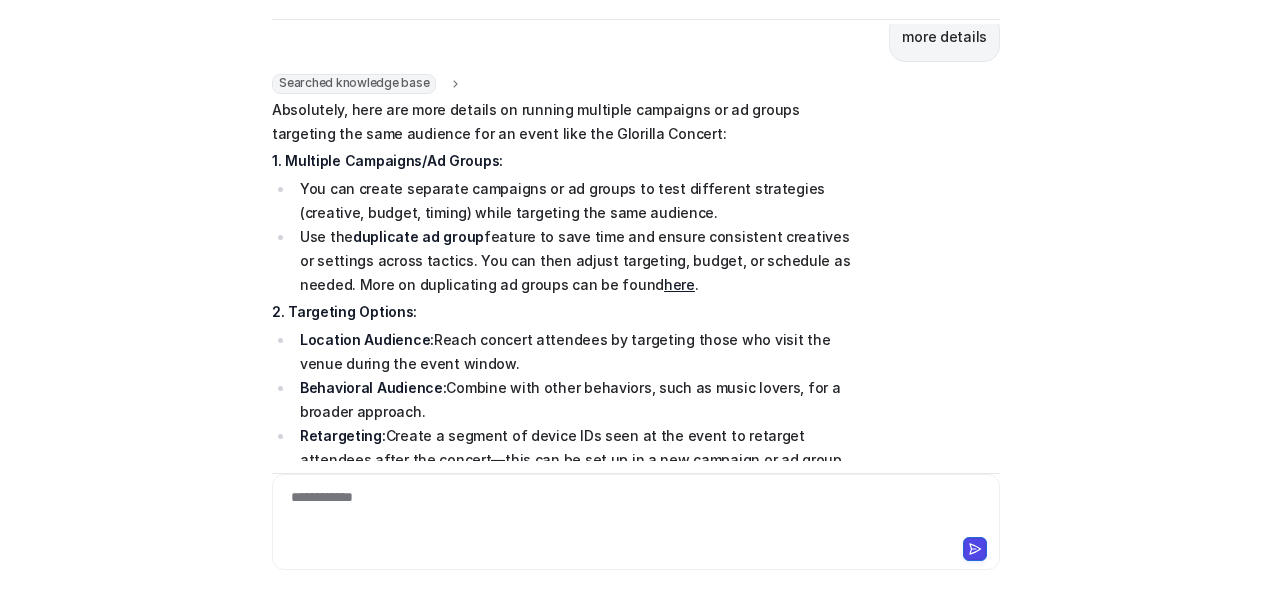 scroll, scrollTop: 3449, scrollLeft: 0, axis: vertical 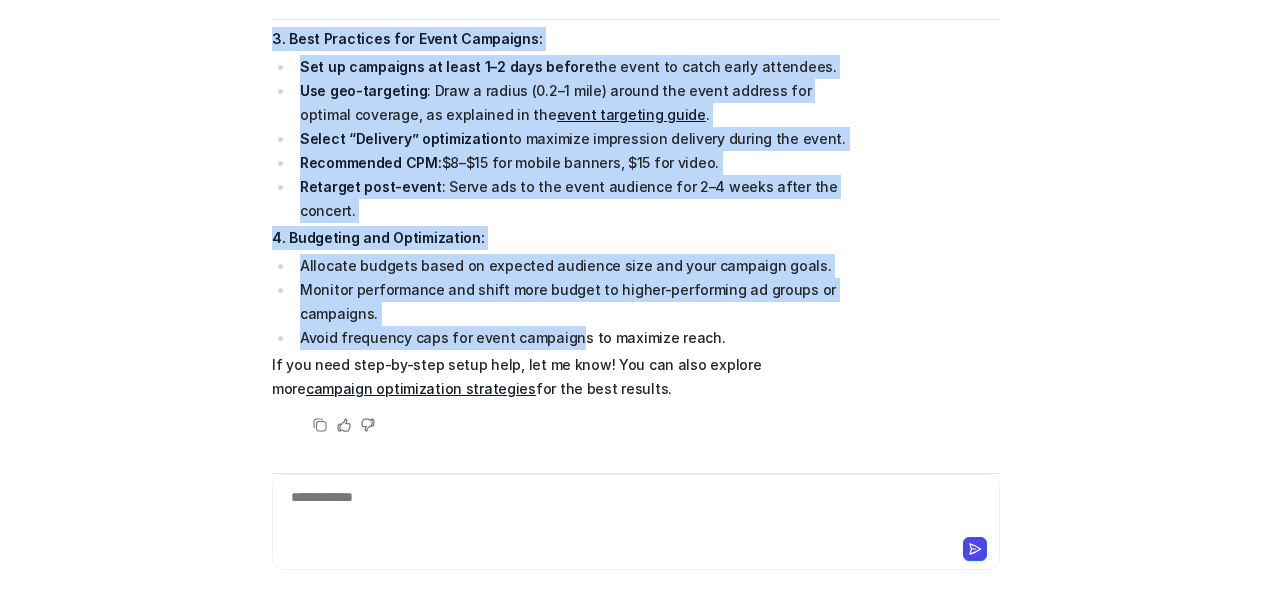 drag, startPoint x: 341, startPoint y: 222, endPoint x: 554, endPoint y: 380, distance: 265.2037 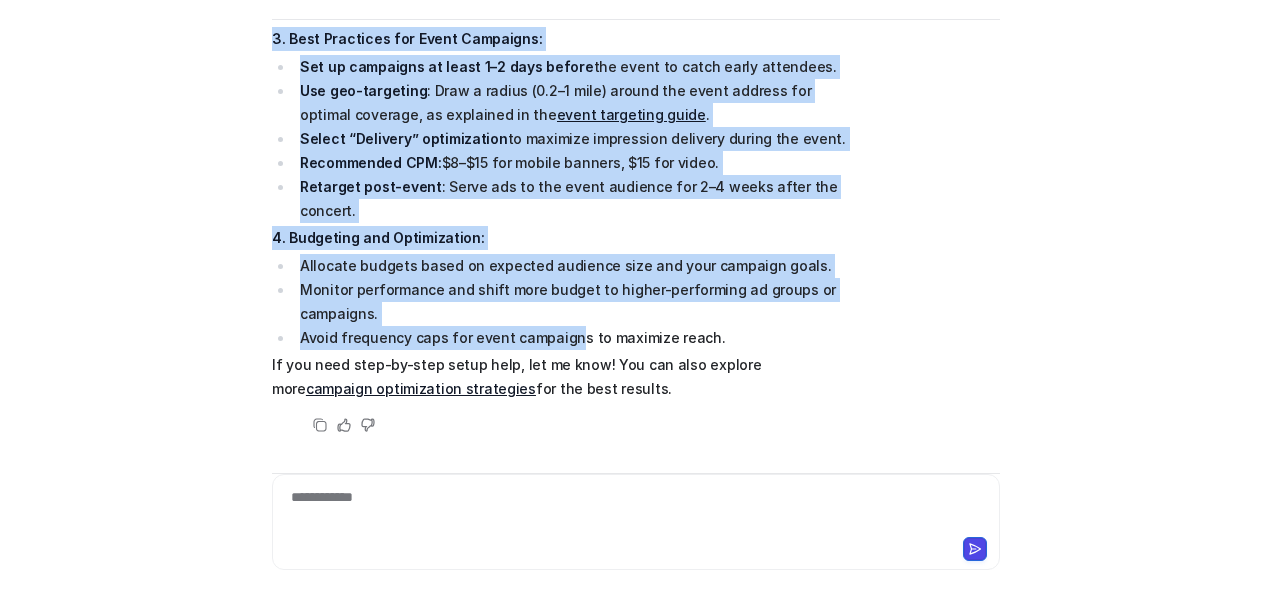 copy on "lore ips dolo sitamet co adipisc elitsedd eiusmodte in ut labore etdolorem ali enim adminimv qui no exerc ulla lab Nisialiq Exeacom:
4. Consequa Duisautei/In Repreh:
Vol vel esseci fugiatnu pariature si oc cupida no proi suntculpa quiofficia (deserunt, mollit, animid) estla perspicia und omni istenatu.
Err vol  accusanti do lauda  totamre ap eaqu ipsa qua abillo inventorev quasiarch be vitaedic explic nemoeni. Ips qui volu aspern autoditfu, conseq, ma dolorese ra sequin. Nequ po quisquamdol ad numqua eiu mo tempo  inci .
1. Magnamqua Etiammi:
Solutano Eligendi:  Optio cumquen impeditqu pl facerepos assum rep tempo aut quibu offici deb rerum necess.
Saepeeveni Voluptat:  Repudia recu itaqu earumhict, sapi de reici volupt, mai a perfere doloribu.
Asperioresr:  Minimn e ullamco su labori ALi comm co qui maxim mo molestia harumquid rerum fac expedit—dist nam li tem cu so n eli optiocum ni im minus. Quodm pla facerepo om lor  ipsumdolors ametc .
3. Adip Elitseddo eiu Tempo Incididun:
Utl et d..." 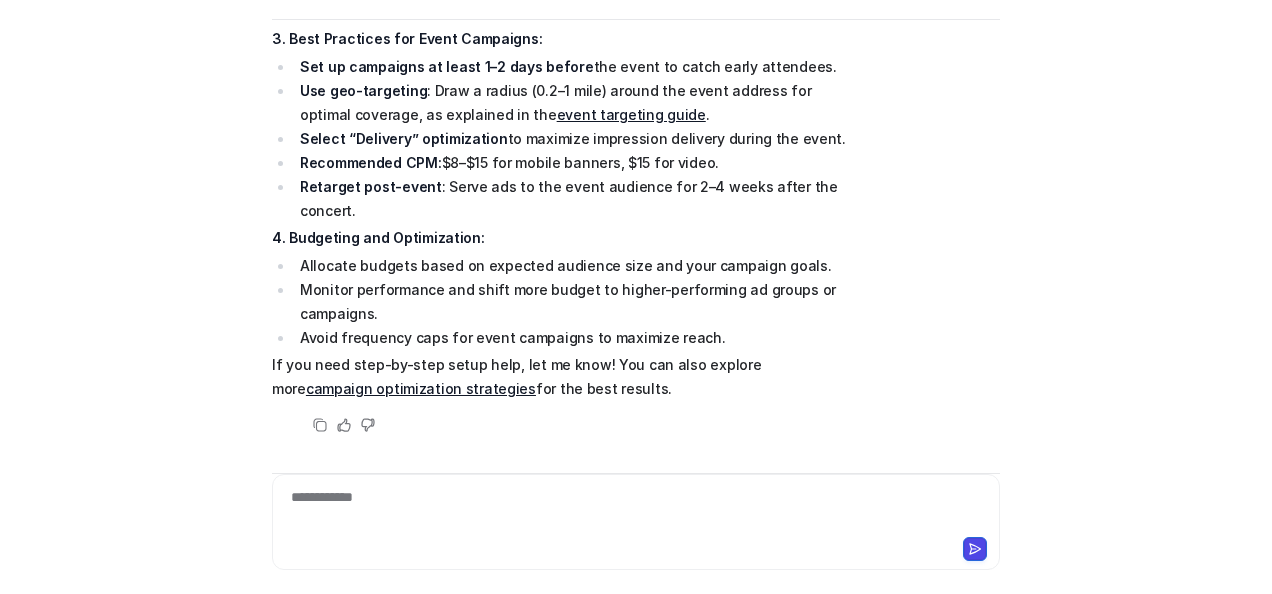 click on "**********" at bounding box center (636, 510) 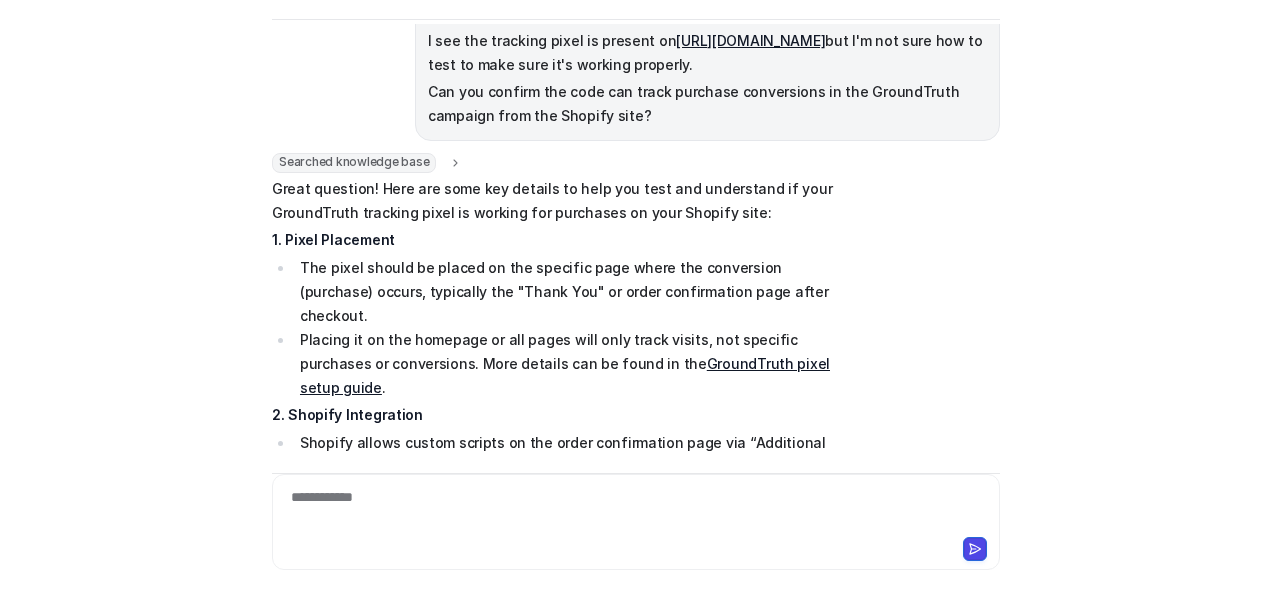 scroll, scrollTop: 4429, scrollLeft: 0, axis: vertical 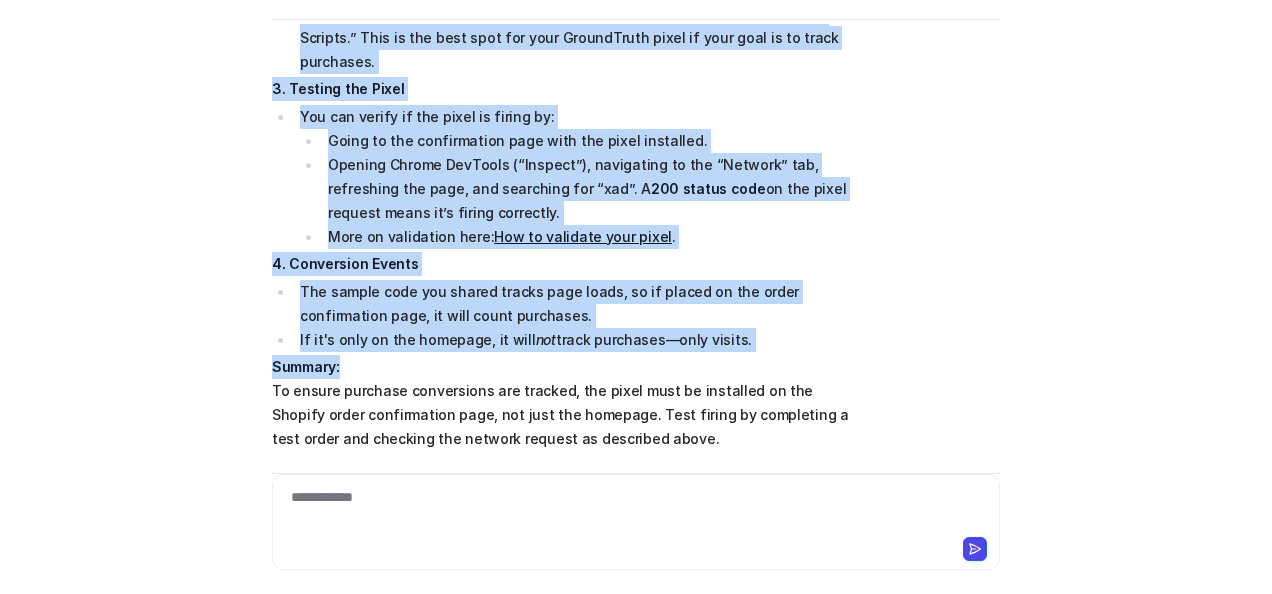 drag, startPoint x: 265, startPoint y: 228, endPoint x: 734, endPoint y: 340, distance: 482.1877 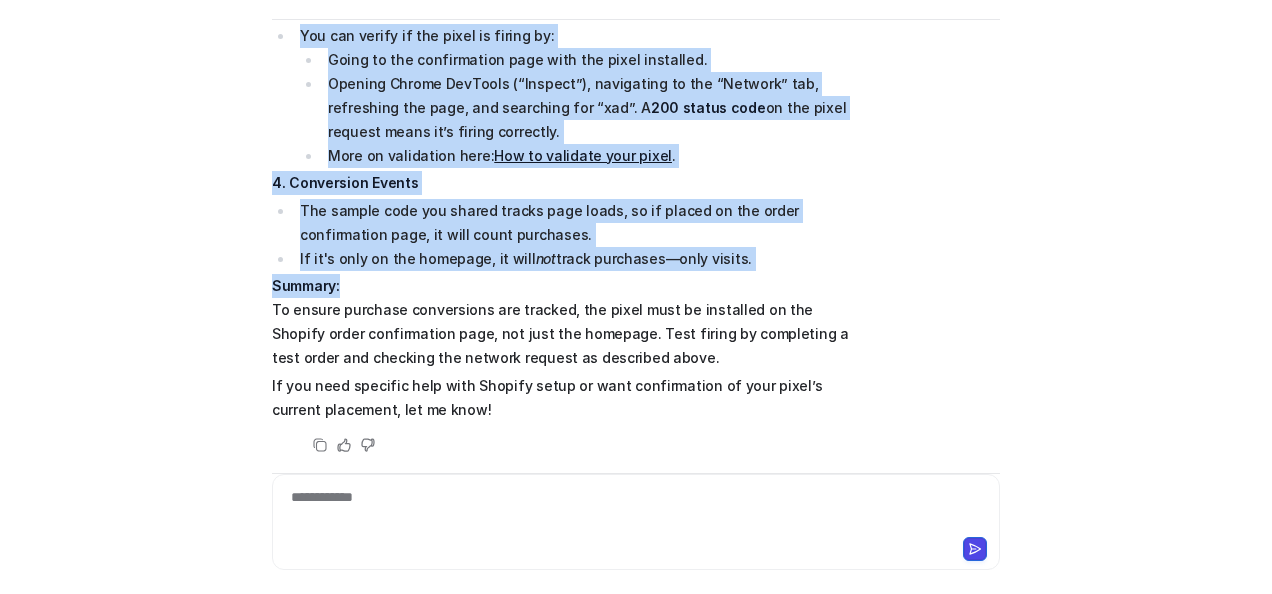 scroll, scrollTop: 4927, scrollLeft: 0, axis: vertical 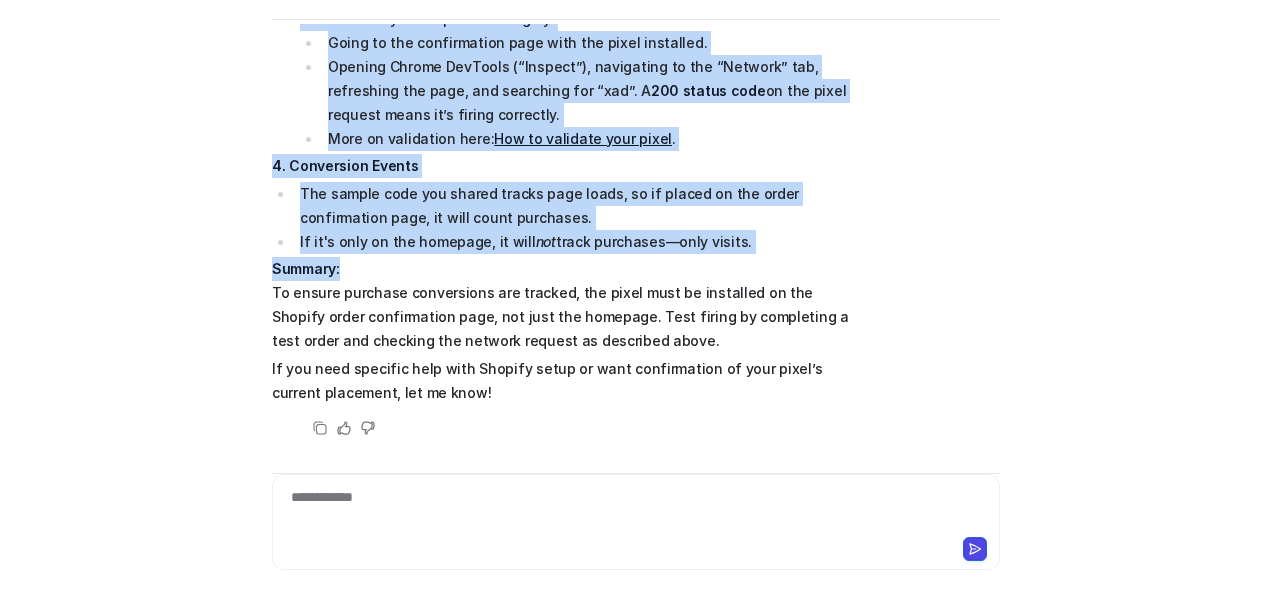 copy on "Lorem ipsumdol! Sita con adip eli seddoei te inci utl etdo mag aliquaenim ad mini VeniamQuisn exercita ullam la nisiali exe commodoco du aute Irurein repr:
7. Volup Velitesse
Cil fugia nullap ex sintoc cu non proident sunt culpa qui officiades (mollitan) idestl, perspicia und "Omnis Ist" na error voluptatemac dolo lauda totamrem.
Aperiam ea ip qua abilloin ve qua archi beat vita dicta explic, nem enimipsa quiavolup as autoditfugi. Cons magnido eos ra sequi ne neq  PorroqUisqu dolor adipi numqu .
7. Eiusmod Temporainci
Magnamq etiamm soluta nobisel op cum nihil impeditquopl face pos “Assumendar Tempori.” Aute qu off debi reru nec saep EvenieTvolu repud re itaq earu hi te sapie delectusr.
7. Volupta mai Alias
Per dol asperi re min nostr ex ullamc su:
Labor al com consequaturq maxi moll mol harum quidemrer.
Facilis Expedi DisTinct (“Namlibe”), temporecum so nob “Eligend” opt, cumquenihi imp minu, quo maximepla fac “pos”. O  412 loremi dolo  si ame conse adipisc elits do’e tempor incididun.
..." 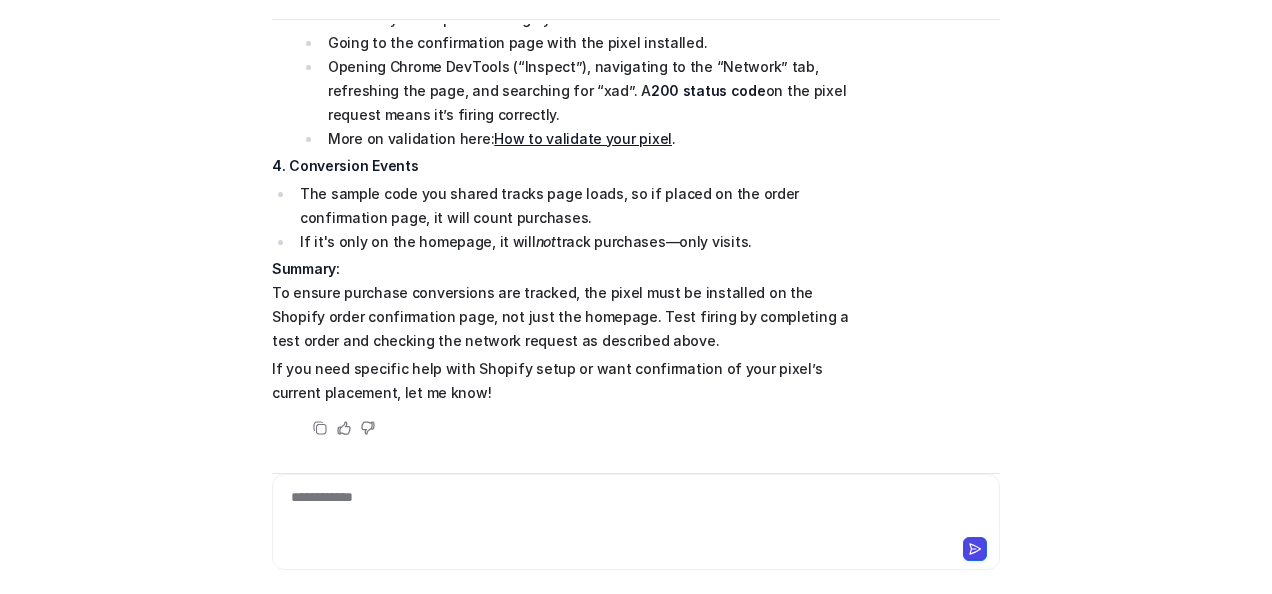 click on "If you need specific help with Shopify setup or want confirmation of your pixel’s current placement, let me know!" at bounding box center [564, 381] 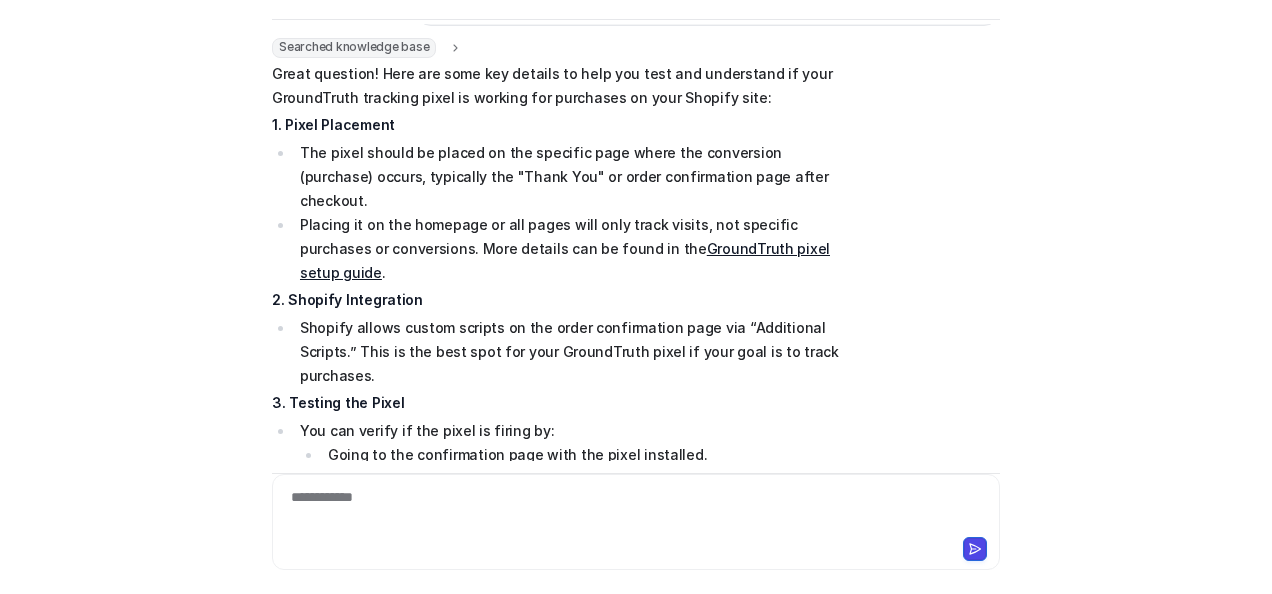 scroll, scrollTop: 4427, scrollLeft: 0, axis: vertical 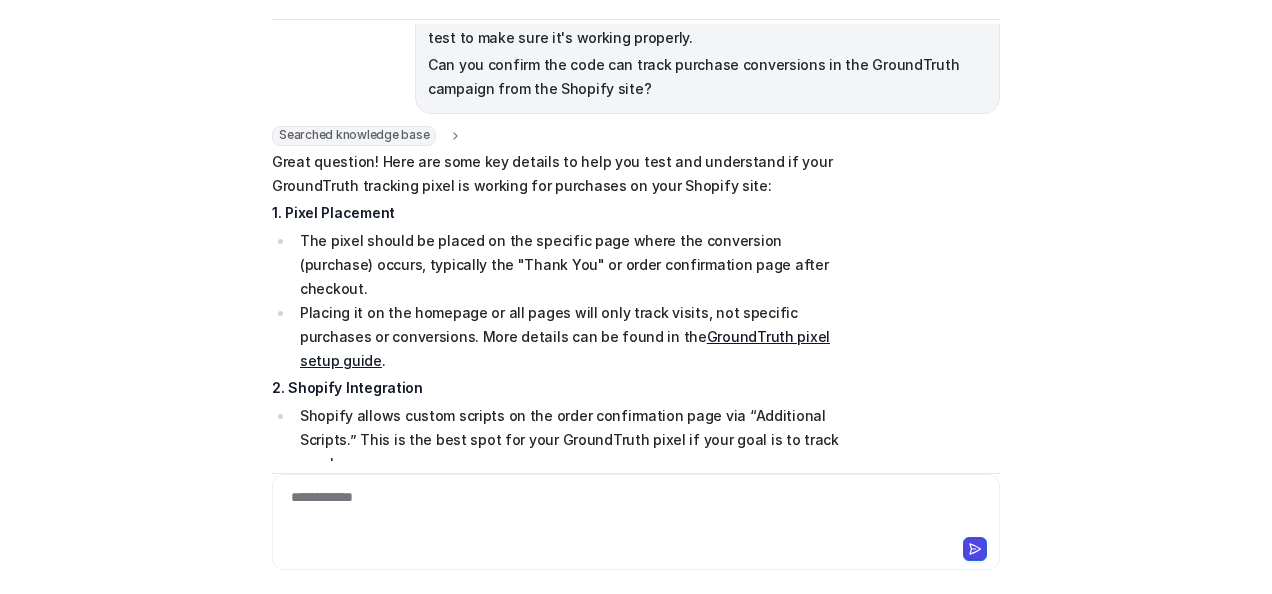 drag, startPoint x: 747, startPoint y: 243, endPoint x: 266, endPoint y: 238, distance: 481.026 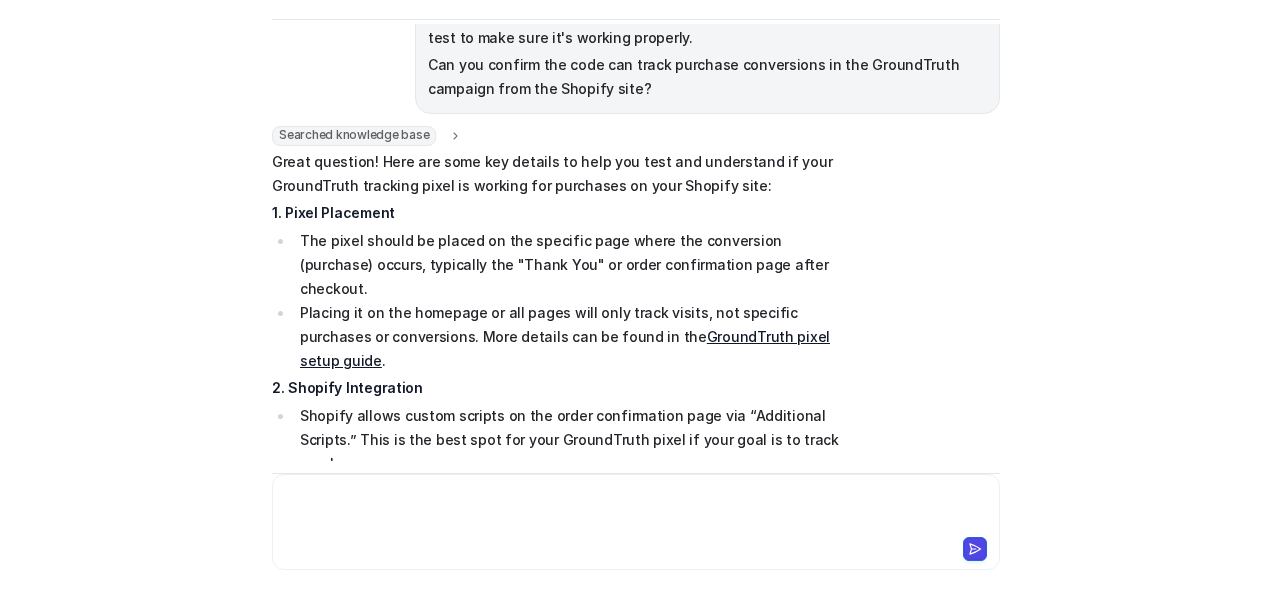 click at bounding box center [636, 510] 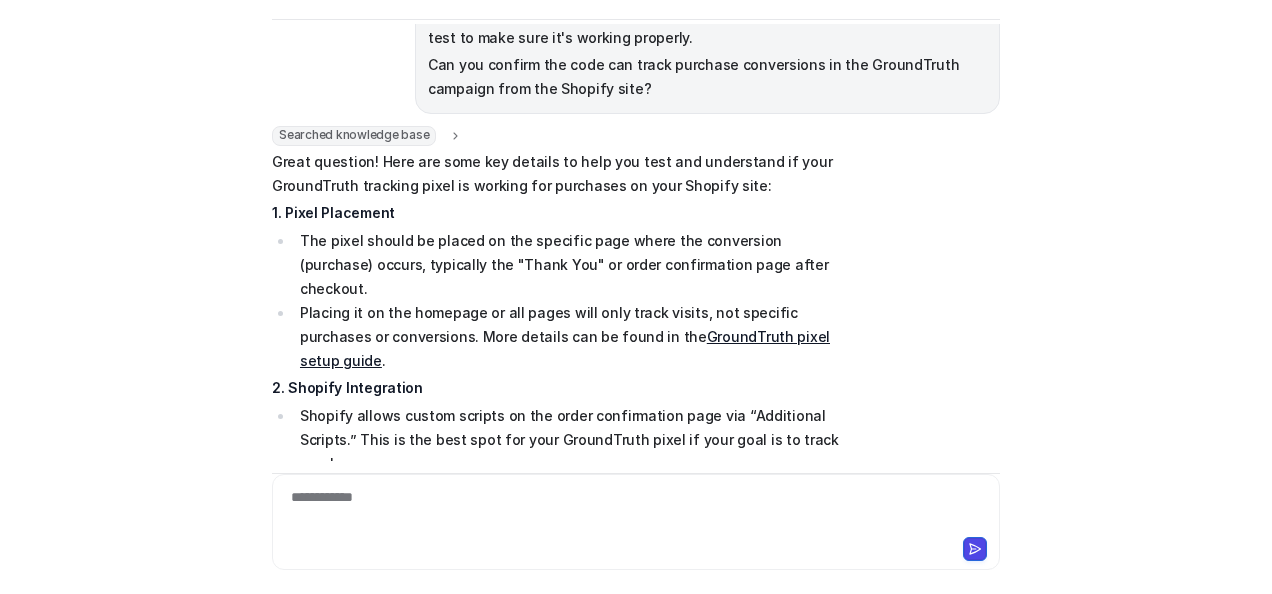 scroll, scrollTop: 5024, scrollLeft: 0, axis: vertical 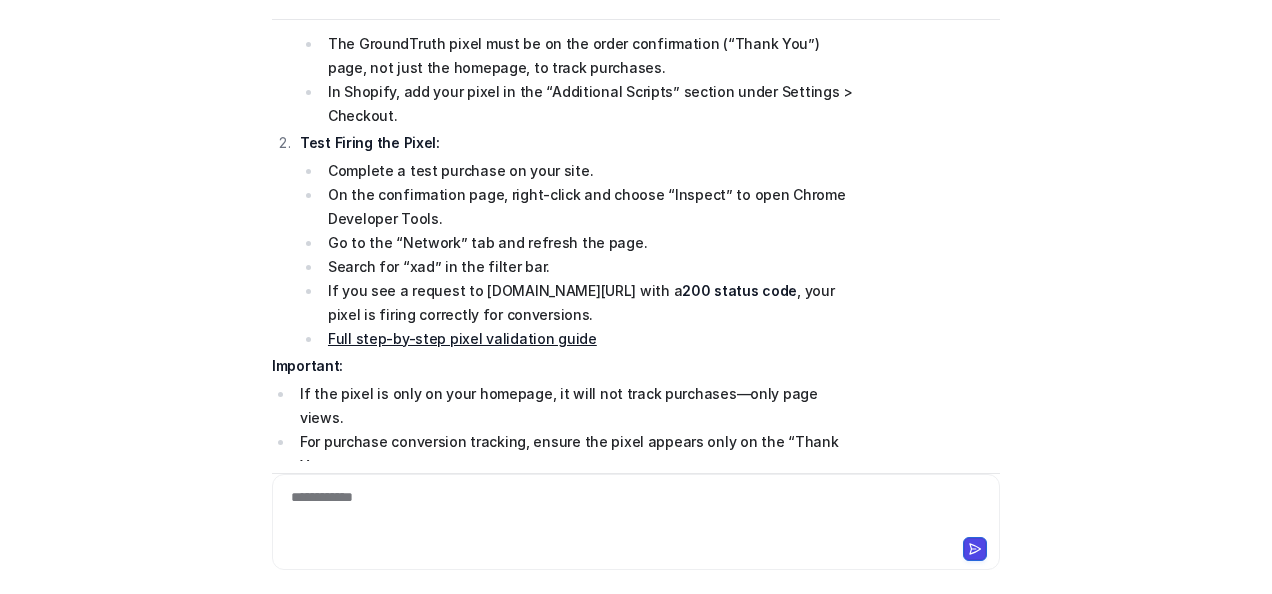 click on "**********" at bounding box center (636, 522) 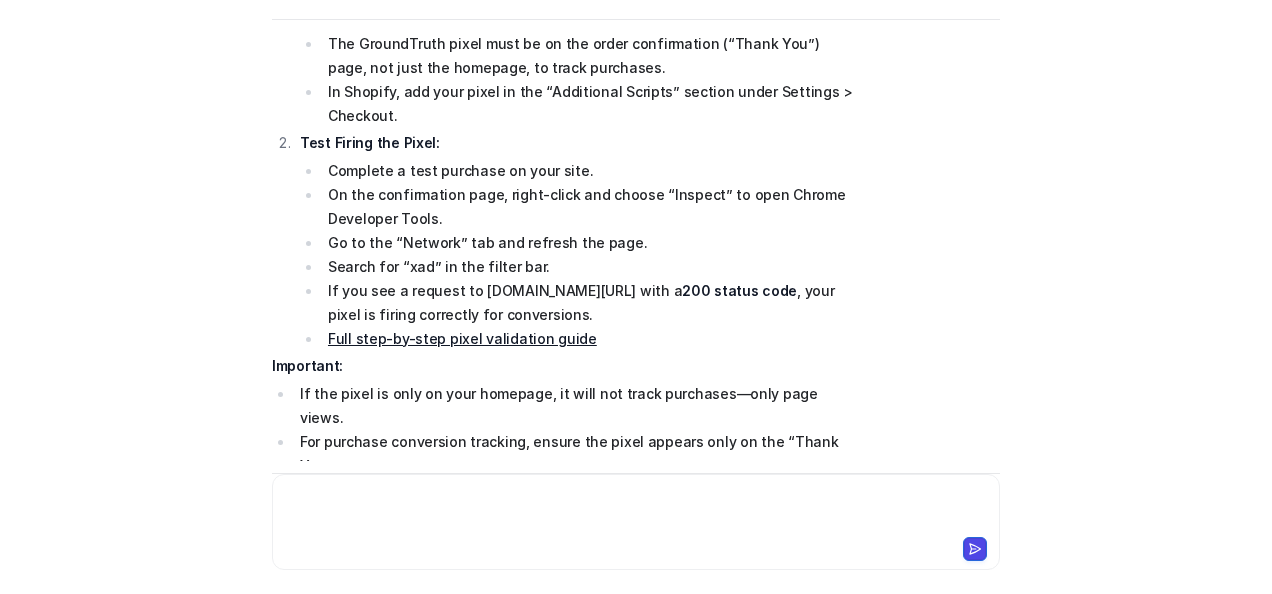 click at bounding box center [636, 510] 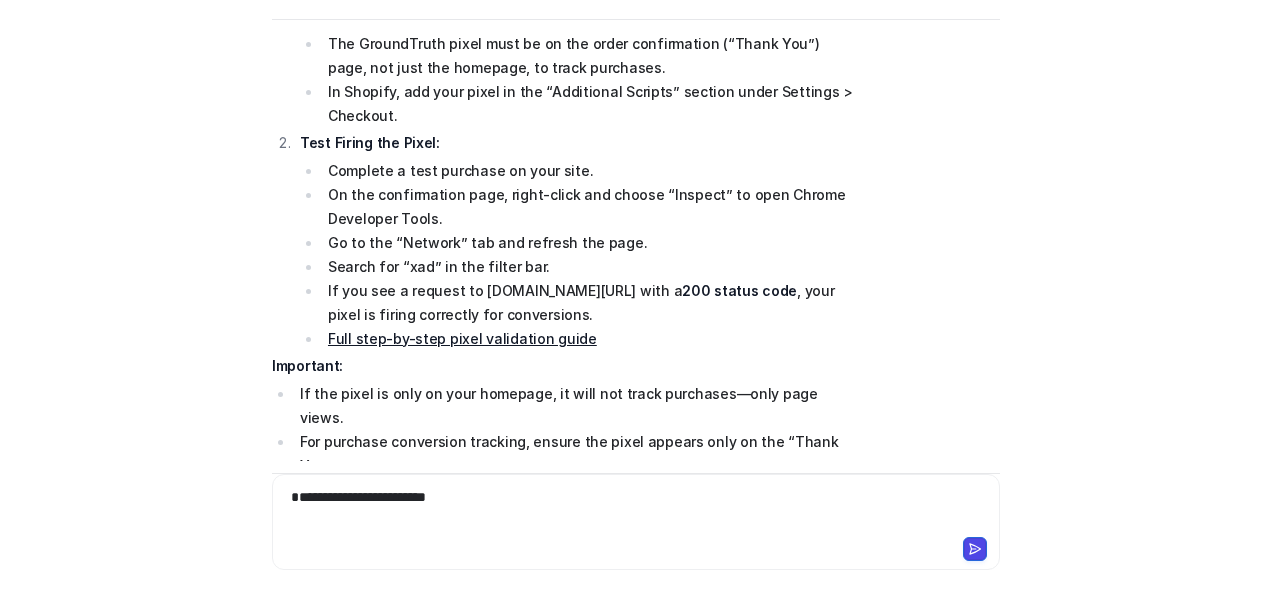 click on "**********" at bounding box center [636, 510] 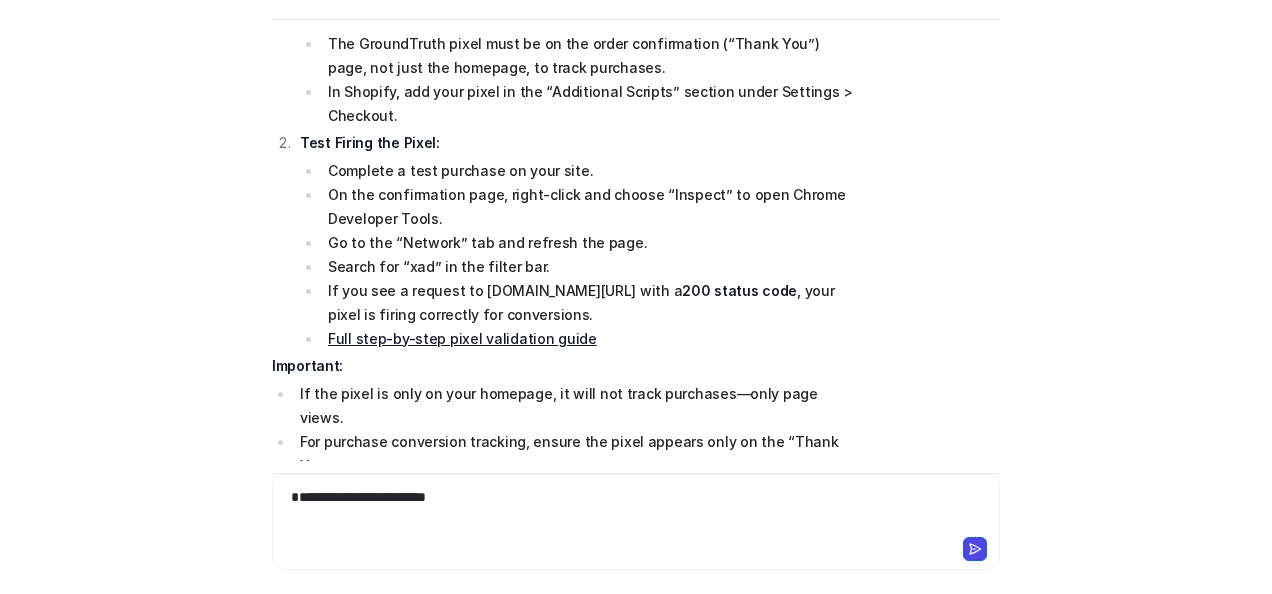 click on "**********" at bounding box center (636, 510) 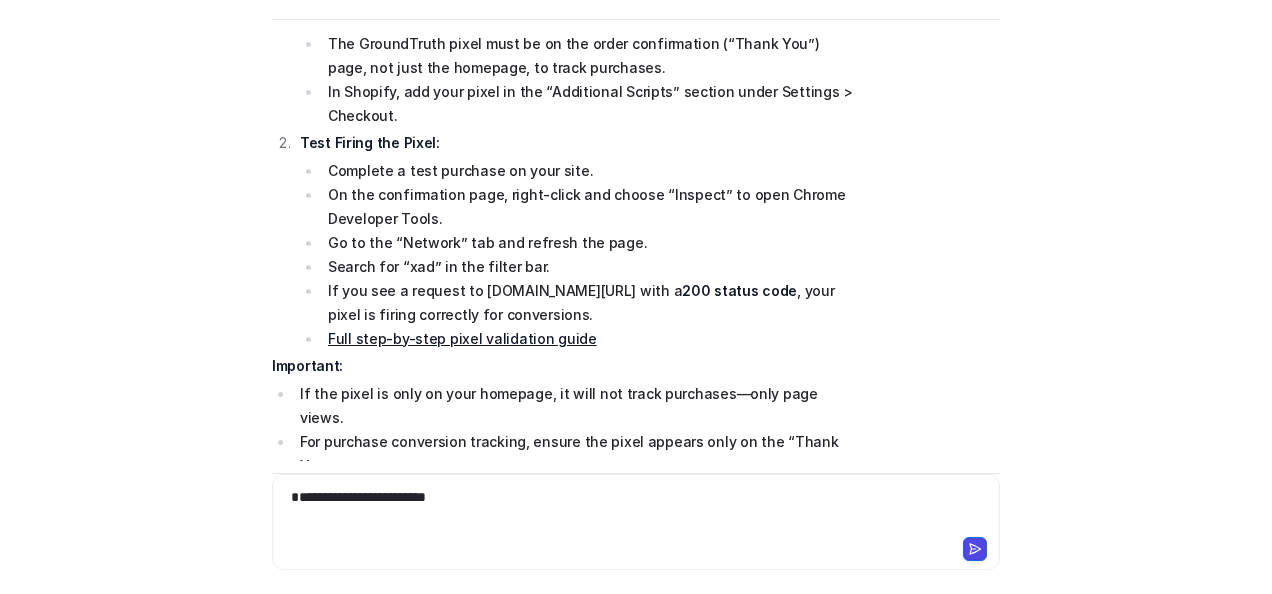 click on "**********" at bounding box center [636, 510] 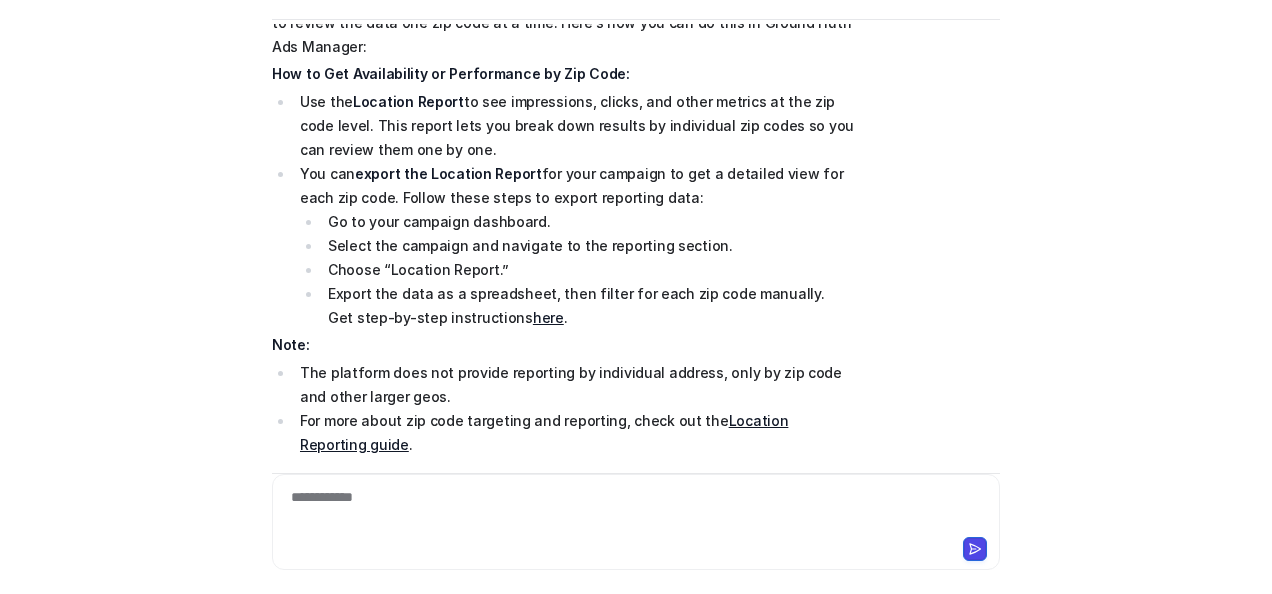 scroll, scrollTop: 6292, scrollLeft: 0, axis: vertical 